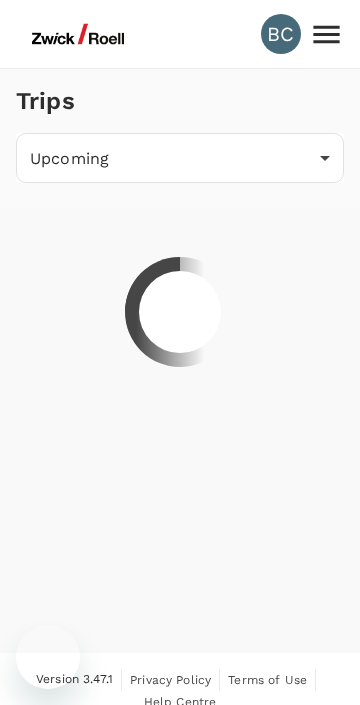 scroll, scrollTop: 0, scrollLeft: 0, axis: both 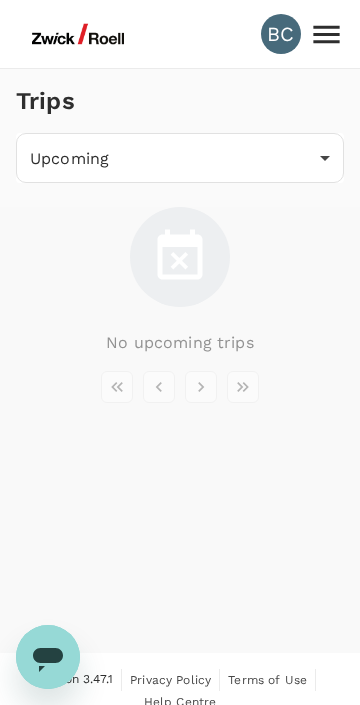 click on "No upcoming trips" at bounding box center (180, 343) 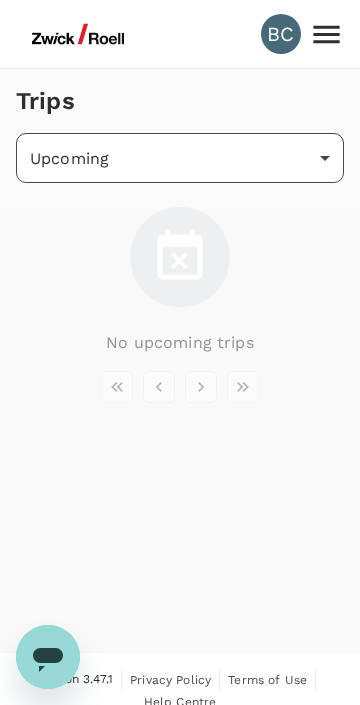 click on "BC Trips Upcoming /trips/upcoming ​ No upcoming trips Version 3.47.1 Privacy Policy Terms of Use Help Centre ZwickRoell Pte. Ltd. [GEOGRAPHIC_DATA] Bas Trips Sign out" at bounding box center [180, 364] 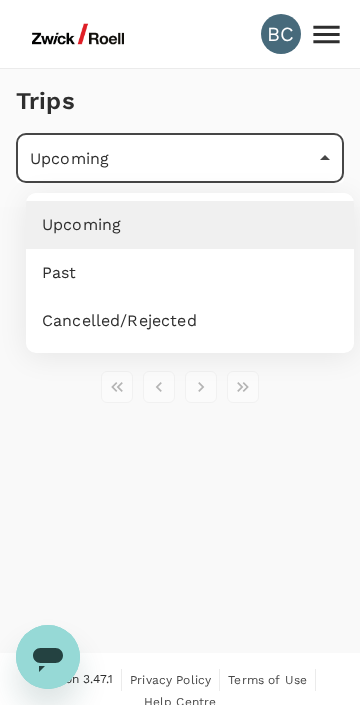 click on "Upcoming" at bounding box center (190, 225) 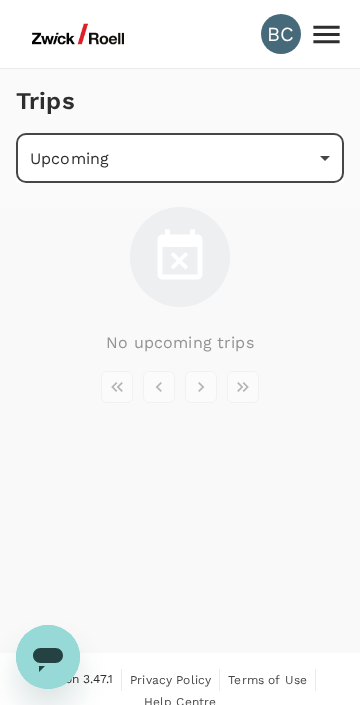 click 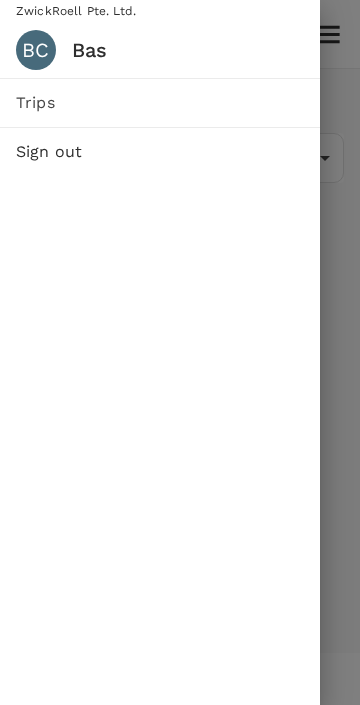 click on "Trips" at bounding box center (160, 103) 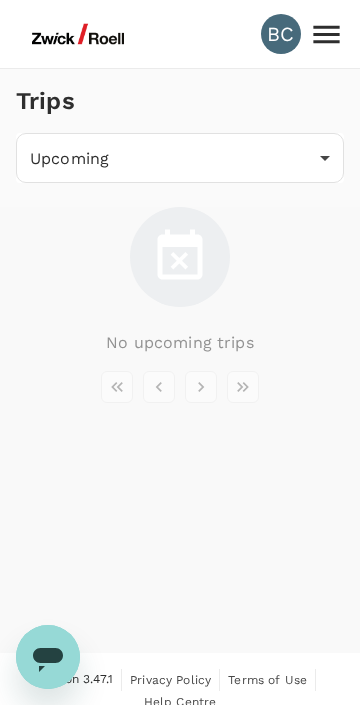 click at bounding box center [78, 34] 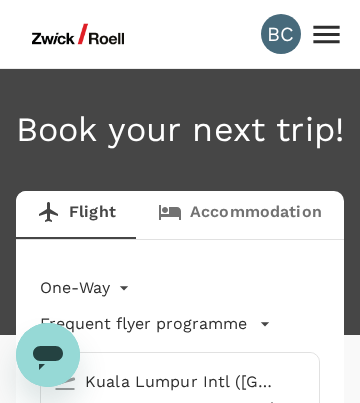 type 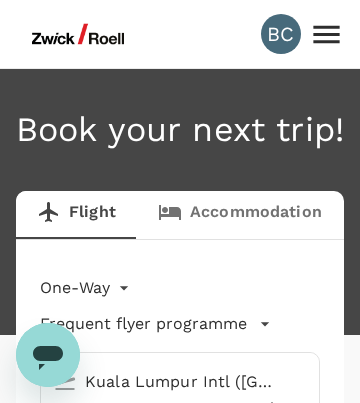 type 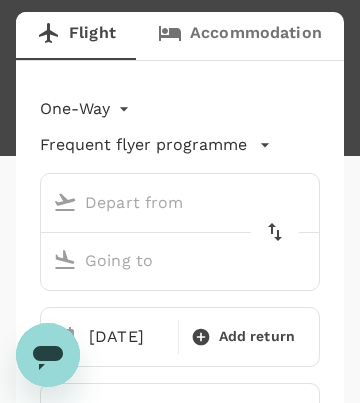 scroll, scrollTop: 221, scrollLeft: 0, axis: vertical 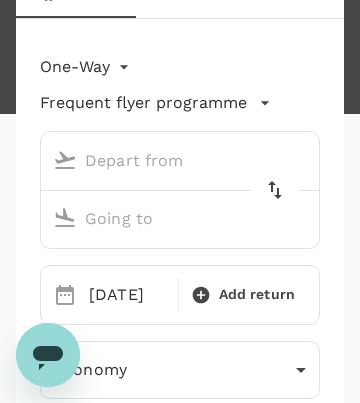 type on "roundtrip" 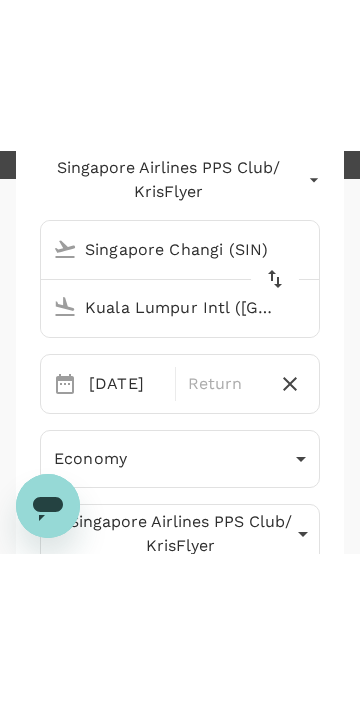 scroll, scrollTop: 308, scrollLeft: 0, axis: vertical 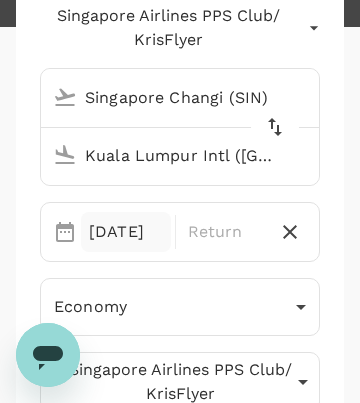 click on "[DATE]" at bounding box center (126, 232) 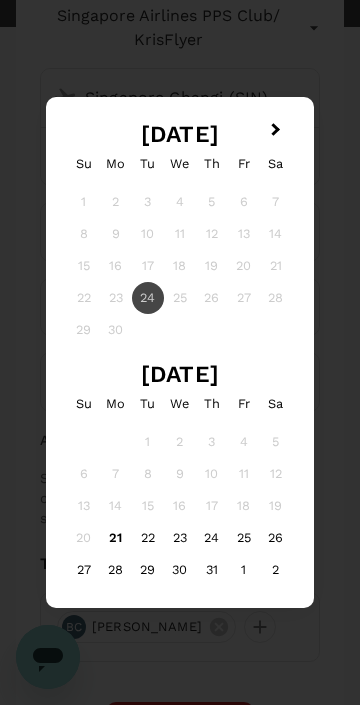 click on "25" at bounding box center [180, 298] 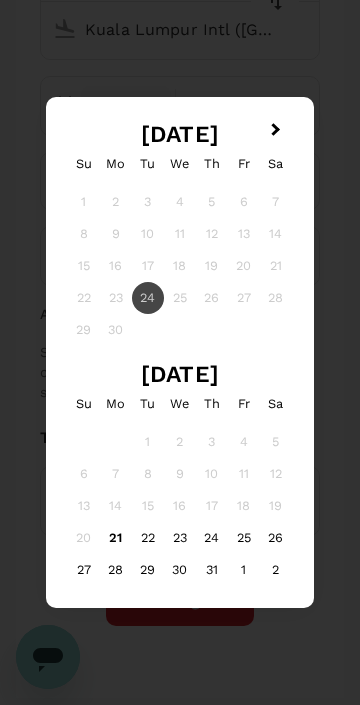 scroll, scrollTop: 437, scrollLeft: 0, axis: vertical 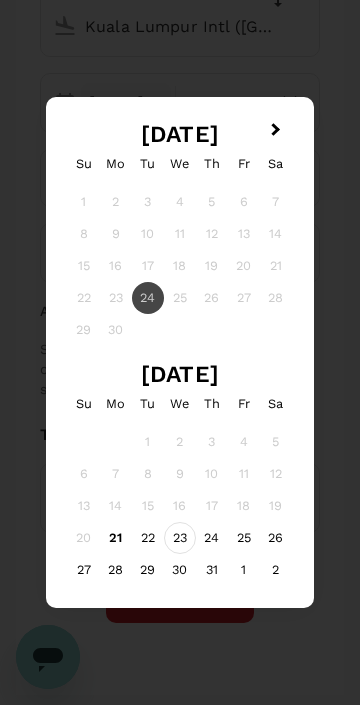 click on "23" at bounding box center [180, 538] 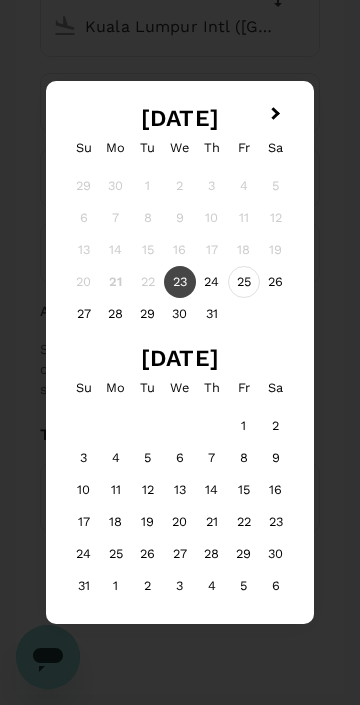click on "25" at bounding box center (244, 282) 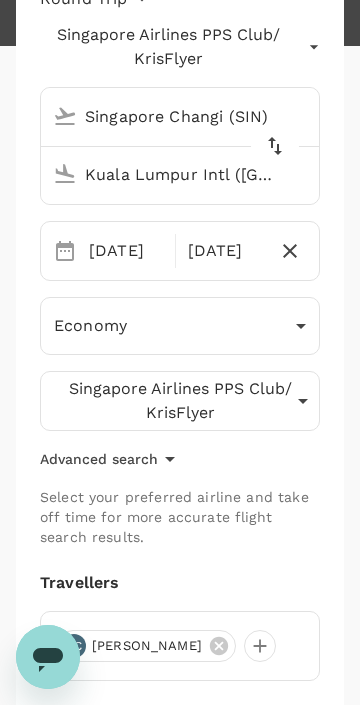 scroll, scrollTop: 287, scrollLeft: 0, axis: vertical 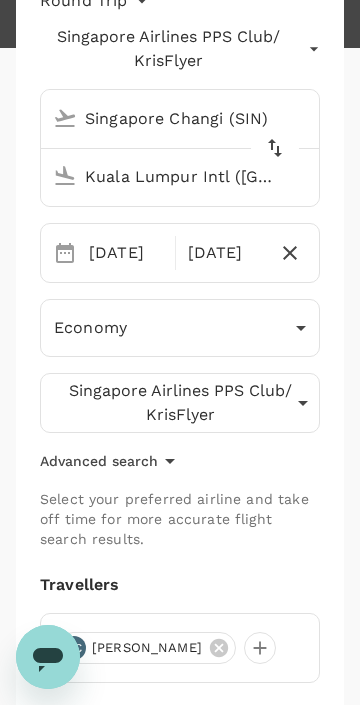click on "Kuala Lumpur Intl ([GEOGRAPHIC_DATA])" at bounding box center (161, 176) 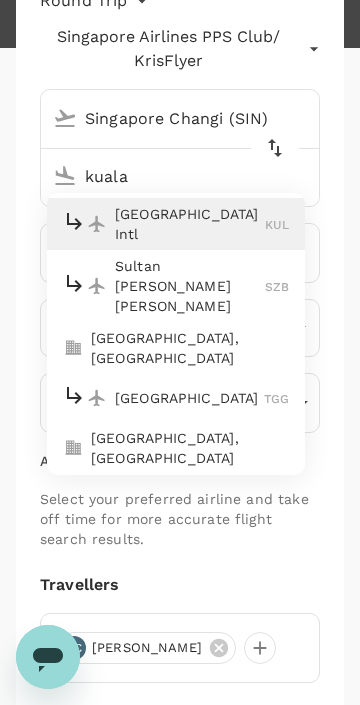 scroll, scrollTop: 74, scrollLeft: 0, axis: vertical 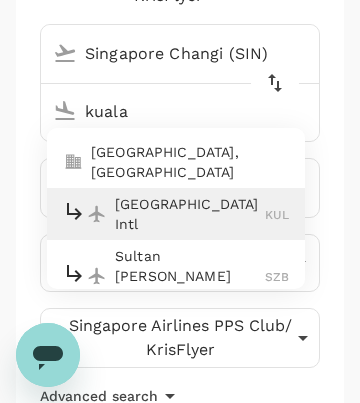 click on "kuala" at bounding box center (161, 111) 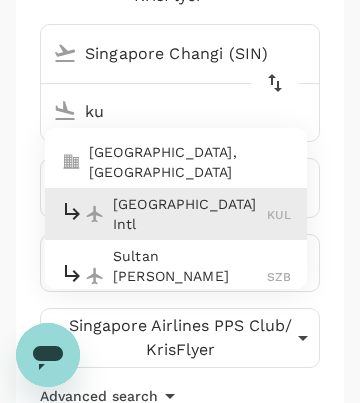 type on "k" 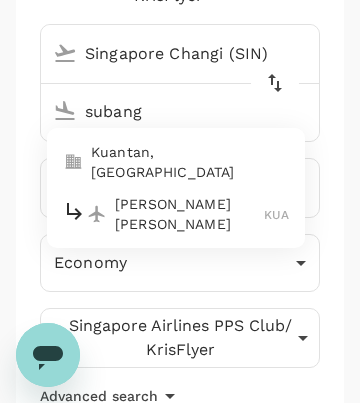 click on "[PERSON_NAME] [PERSON_NAME]" at bounding box center (189, 214) 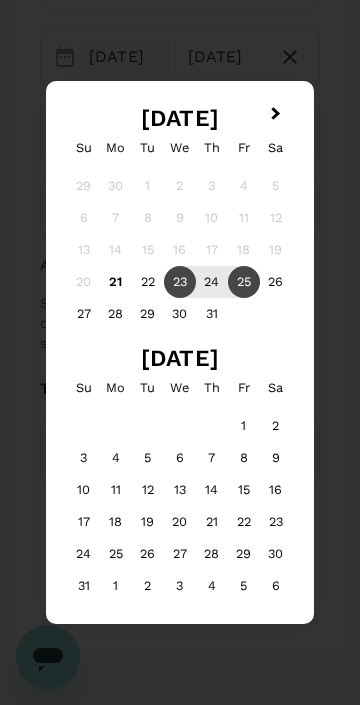 scroll, scrollTop: 479, scrollLeft: 0, axis: vertical 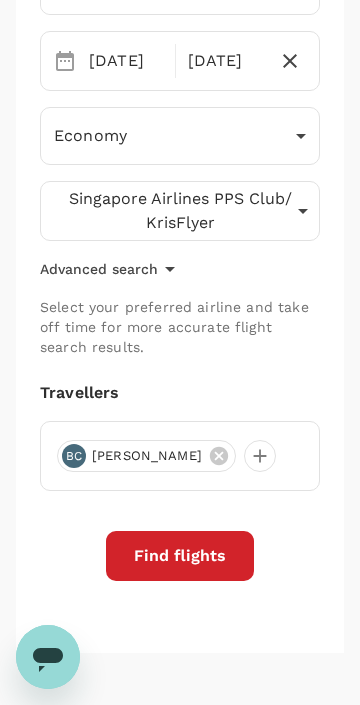 click on "Find flights" at bounding box center [180, 556] 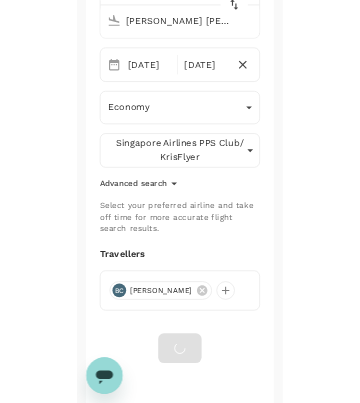 scroll, scrollTop: 411, scrollLeft: 0, axis: vertical 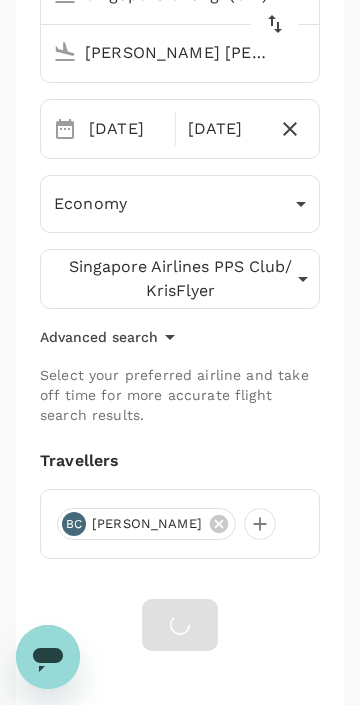 click on "[PERSON_NAME] [PERSON_NAME] (KUA)" at bounding box center (161, 52) 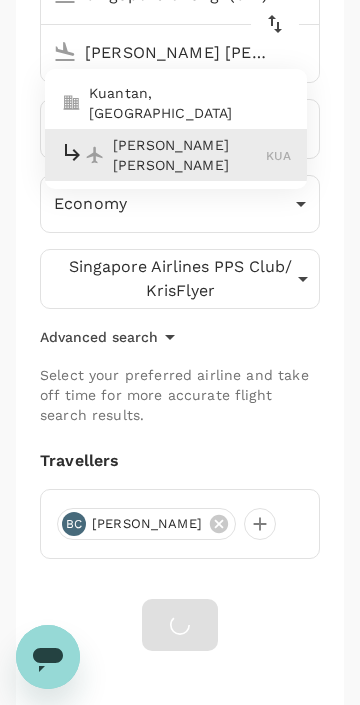 click on "[PERSON_NAME] [PERSON_NAME] (KUA)" at bounding box center [161, 52] 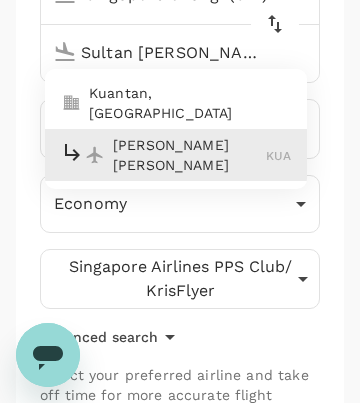 scroll, scrollTop: 0, scrollLeft: 0, axis: both 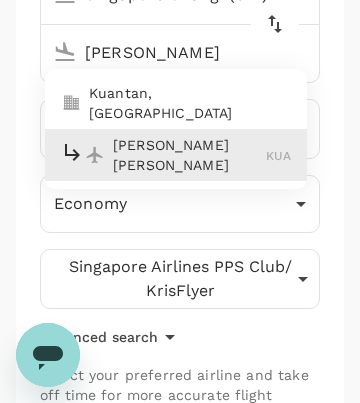 type on "Sultan" 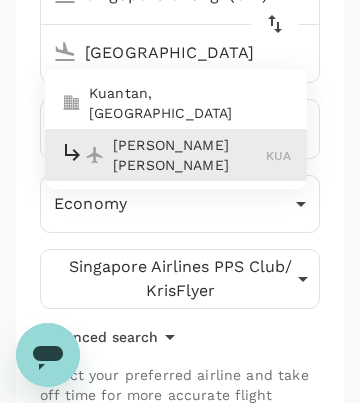 type on "[PERSON_NAME] [PERSON_NAME] (KUA)" 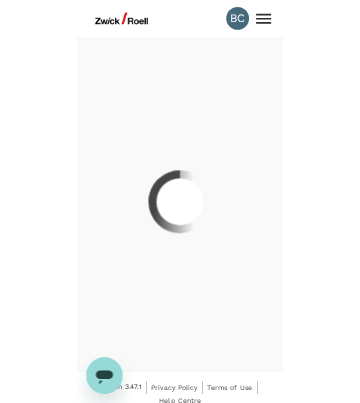 scroll, scrollTop: 0, scrollLeft: 0, axis: both 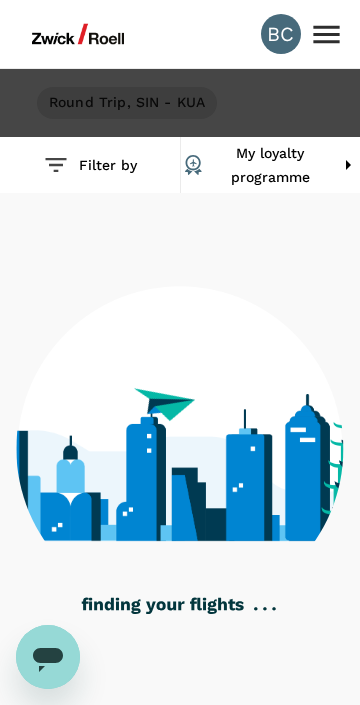 click on "Round Trip ,   SIN - KUA" at bounding box center [127, 103] 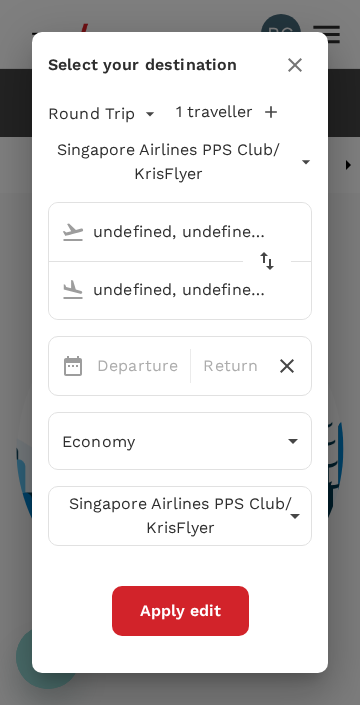 type 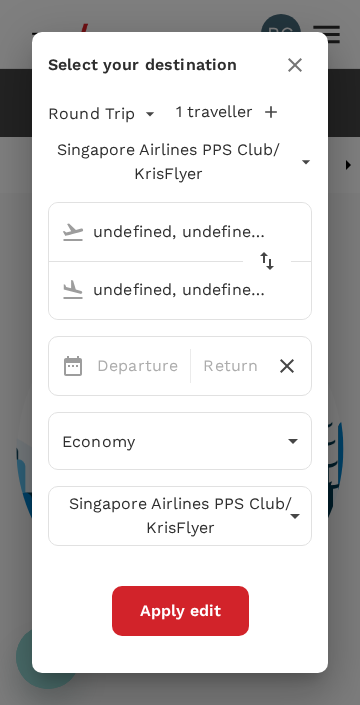 type 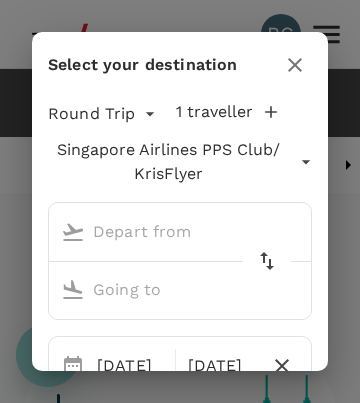 click at bounding box center [161, 231] 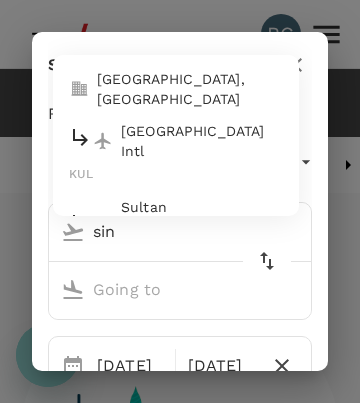 type on "sin" 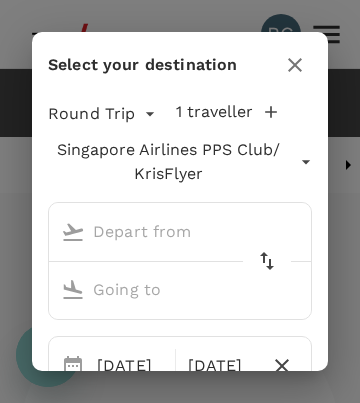 click at bounding box center (161, 231) 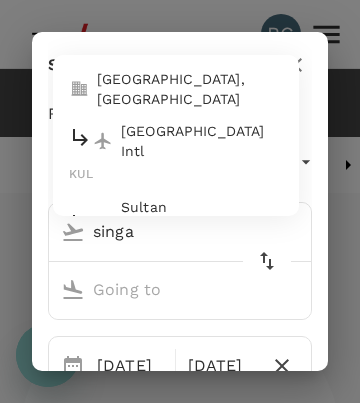 type on "singa" 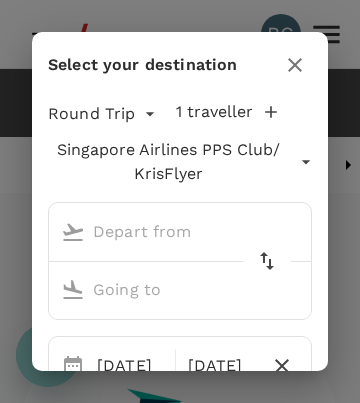 click at bounding box center [161, 289] 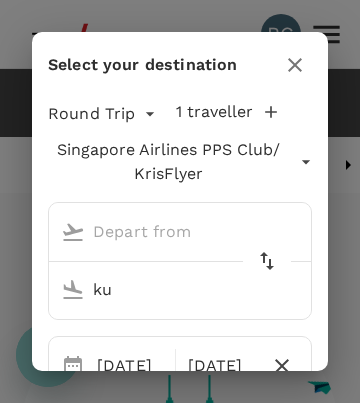 type on "kua" 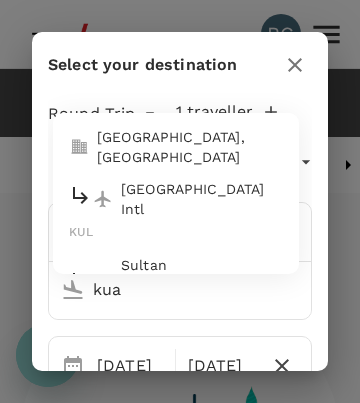 type on "Singapore Changi (SIN)" 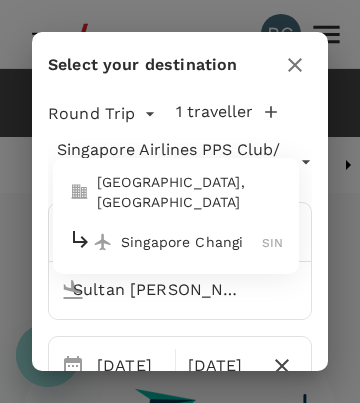scroll, scrollTop: 0, scrollLeft: 0, axis: both 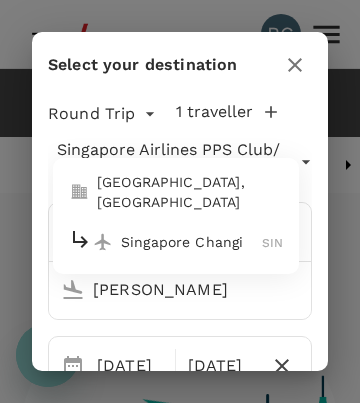 type on "Sultan" 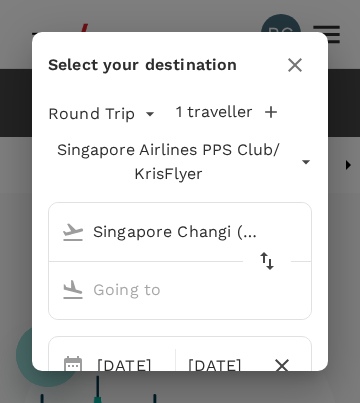 click at bounding box center [161, 289] 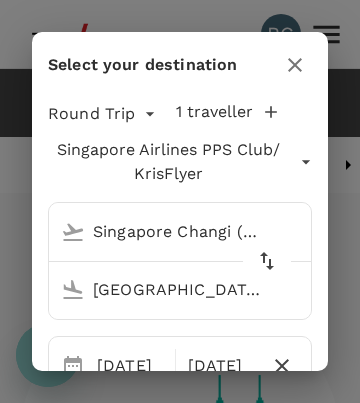 click on "[GEOGRAPHIC_DATA], [GEOGRAPHIC_DATA] (any)" at bounding box center [161, 289] 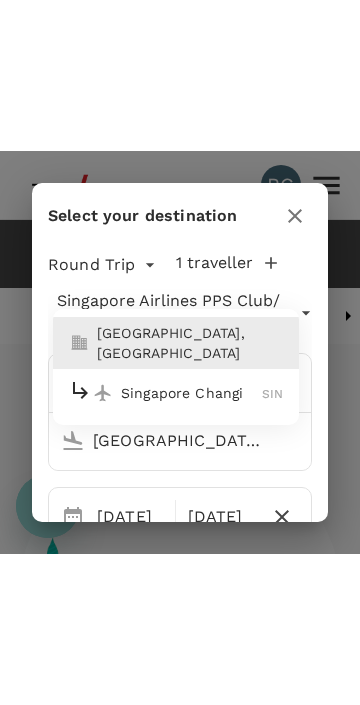scroll, scrollTop: 0, scrollLeft: 0, axis: both 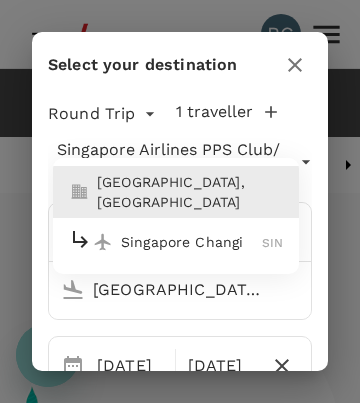 type on "[GEOGRAPHIC_DATA]," 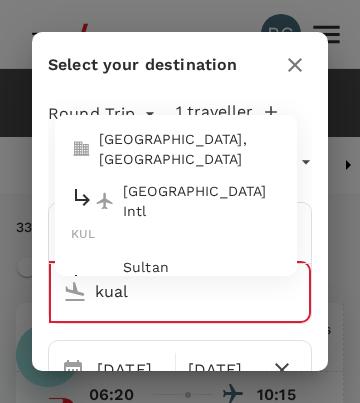 type on "[GEOGRAPHIC_DATA], [GEOGRAPHIC_DATA] (any)" 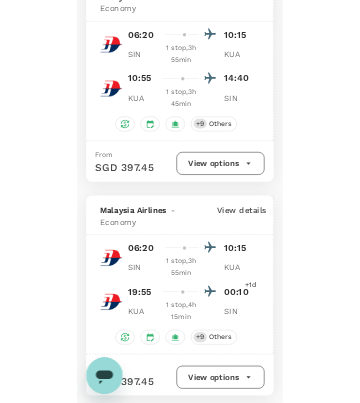 scroll, scrollTop: 0, scrollLeft: 0, axis: both 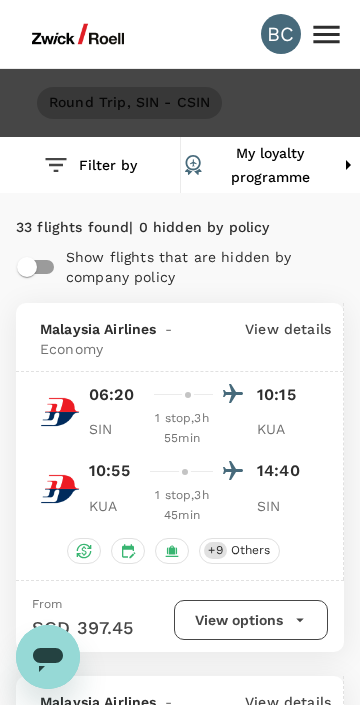 click on "Round Trip ,   SIN - CSIN" at bounding box center [180, 103] 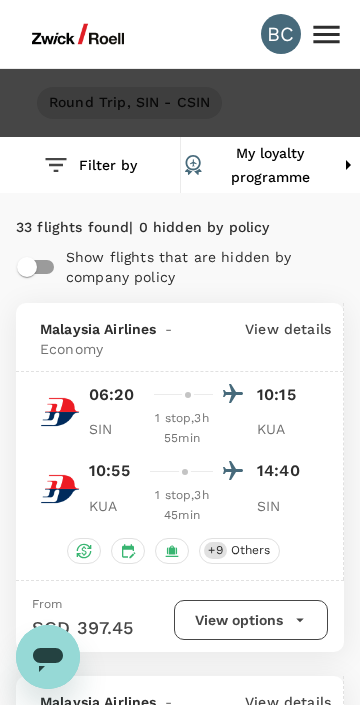 click on "Round Trip ,   SIN - CSIN" at bounding box center [129, 103] 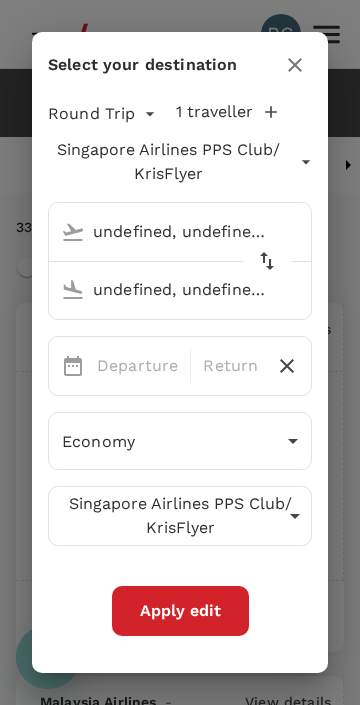type on "Singapore Changi (SIN)" 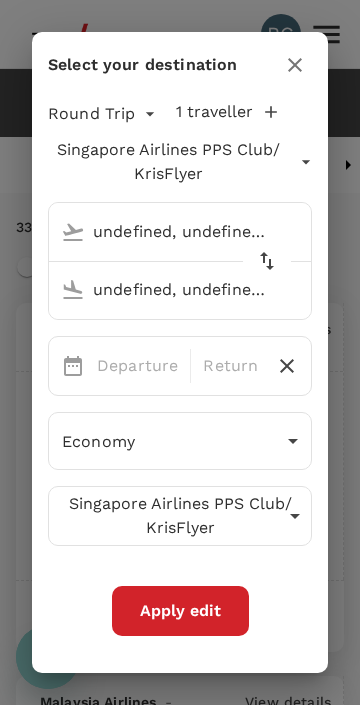 type on "[GEOGRAPHIC_DATA], [GEOGRAPHIC_DATA] (any)" 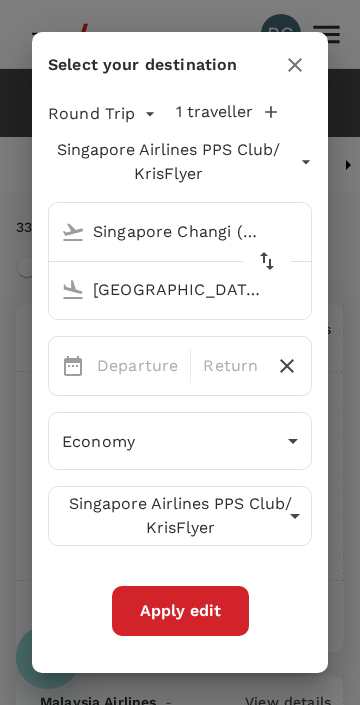 type 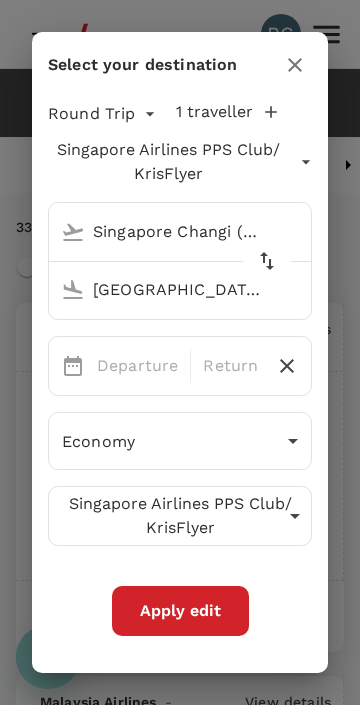 type 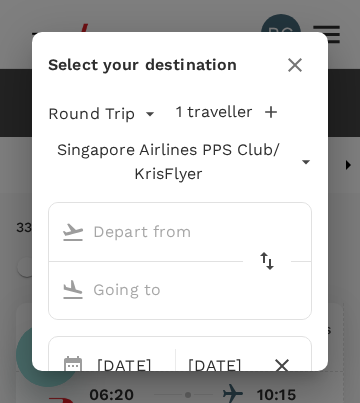 click at bounding box center [161, 231] 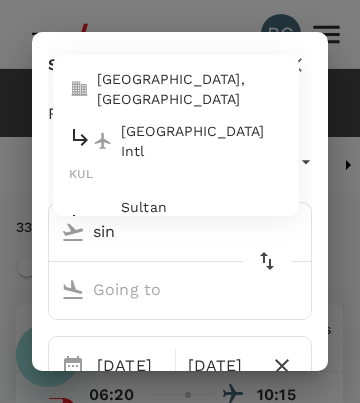 click on "[GEOGRAPHIC_DATA] Intl" at bounding box center (202, 141) 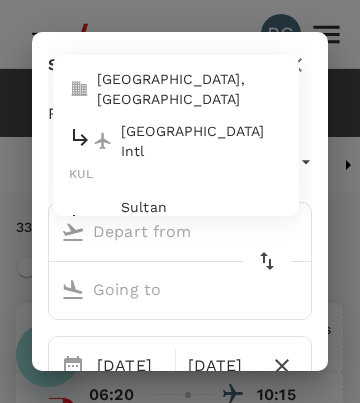 type on "Kuala Lumpur Intl ([GEOGRAPHIC_DATA])" 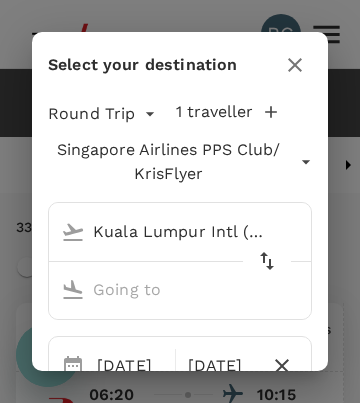 click at bounding box center (161, 289) 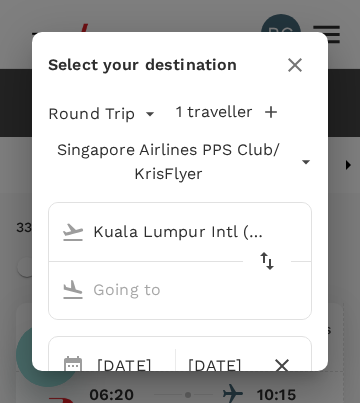 click on "Kuala Lumpur Intl ([GEOGRAPHIC_DATA])" at bounding box center [161, 231] 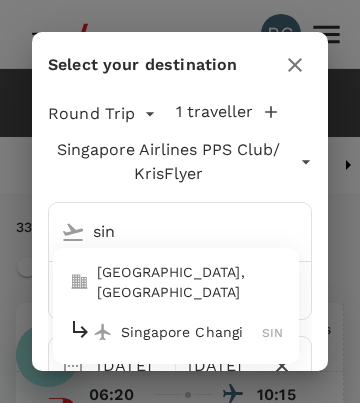 type on "Singapore Changi (SIN)" 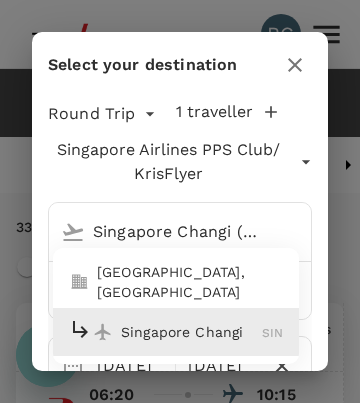 click on "Singapore Changi" at bounding box center [191, 332] 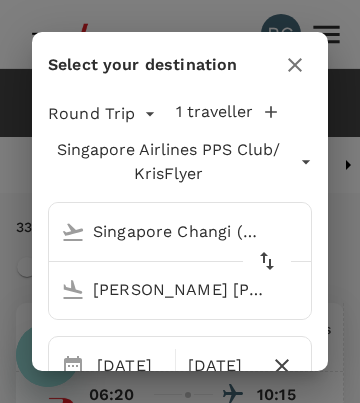 scroll, scrollTop: 0, scrollLeft: 69, axis: horizontal 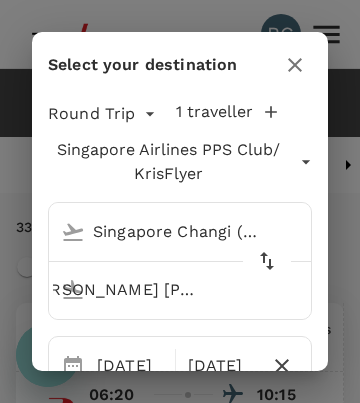 click on "[PERSON_NAME] [PERSON_NAME] (KUA)" at bounding box center (161, 289) 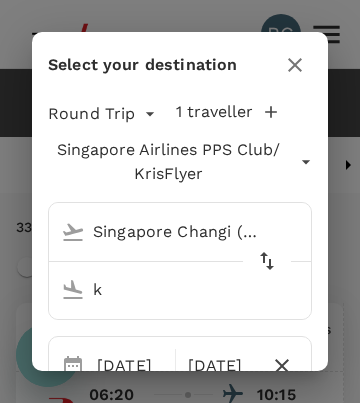 scroll, scrollTop: 0, scrollLeft: 0, axis: both 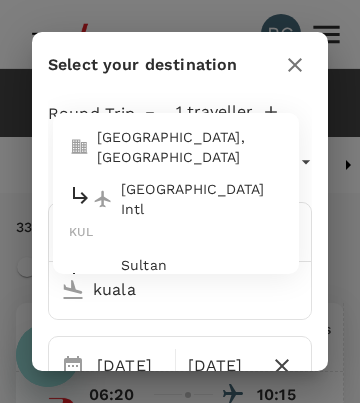 click on "Sultan [PERSON_NAME] [PERSON_NAME]" at bounding box center (190, 285) 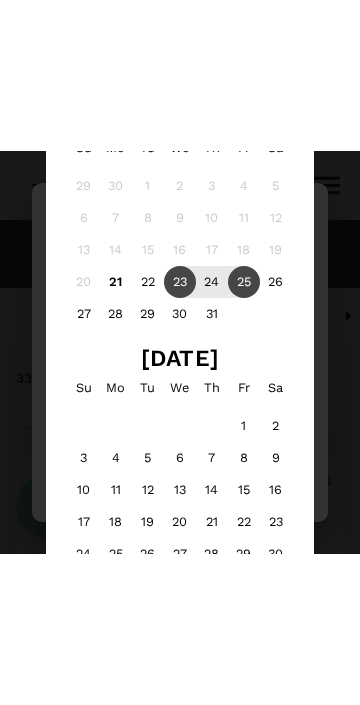 scroll, scrollTop: 0, scrollLeft: 4, axis: horizontal 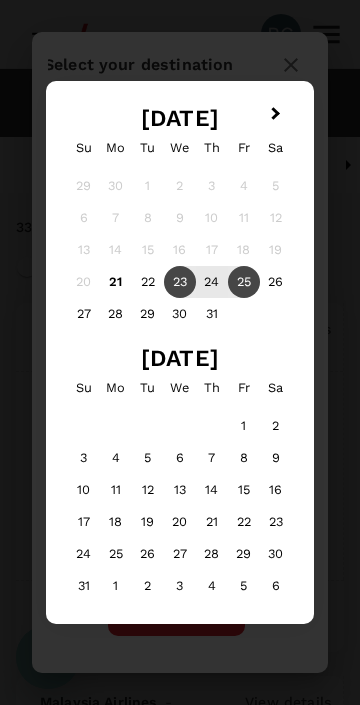 type on "Sultan [PERSON_NAME] [PERSON_NAME] (SZB)" 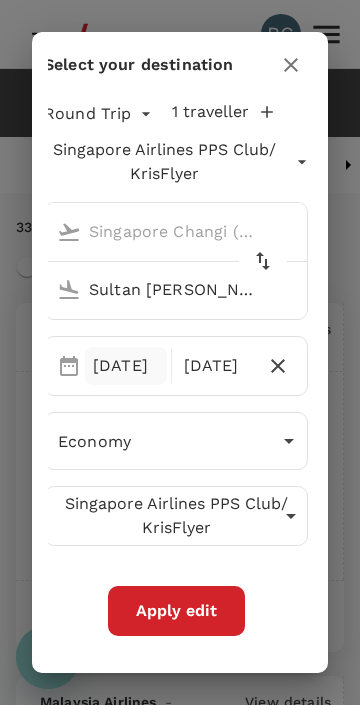 click on "Apply edit" at bounding box center [176, 611] 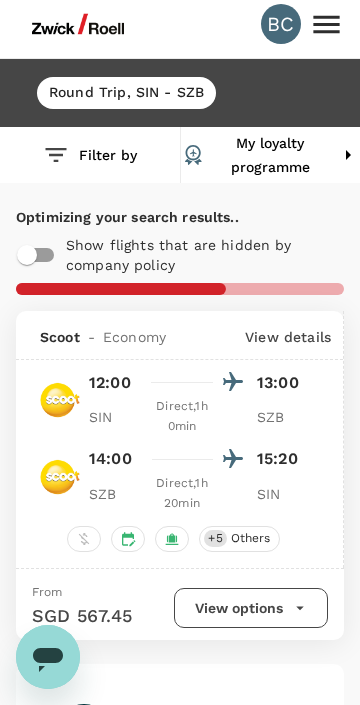 scroll, scrollTop: 0, scrollLeft: 0, axis: both 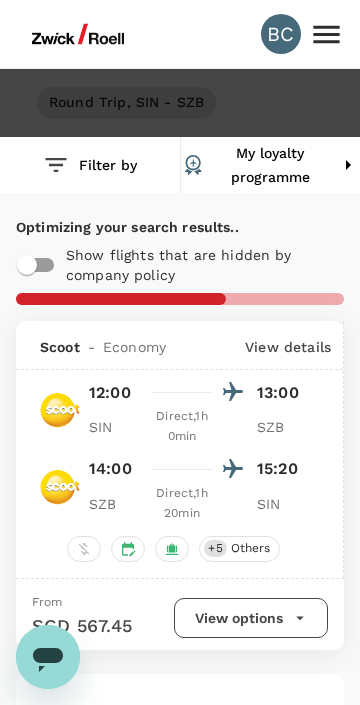 click on "Round Trip ,   SIN - SZB" at bounding box center (126, 103) 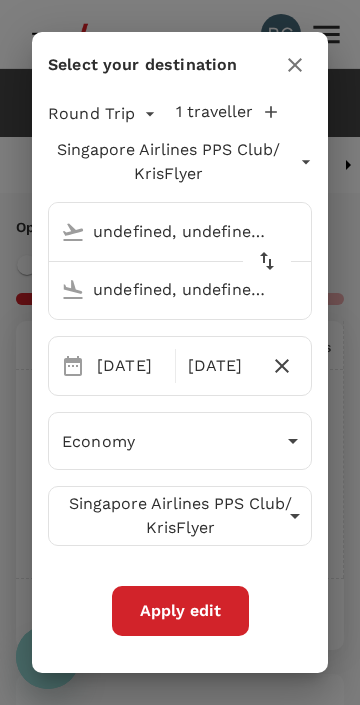 type 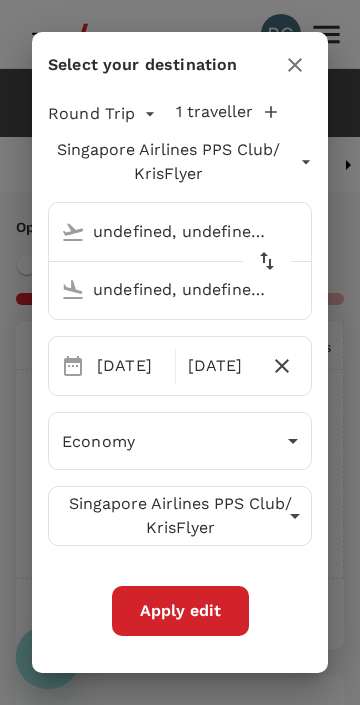 type 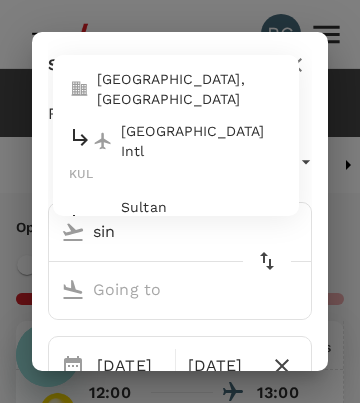 type on "sin" 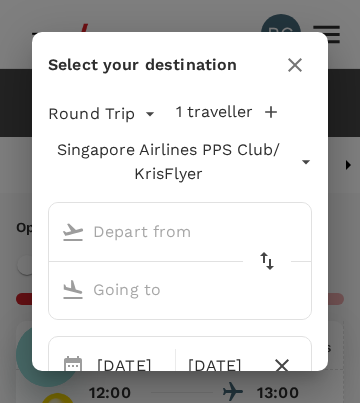 click at bounding box center (161, 289) 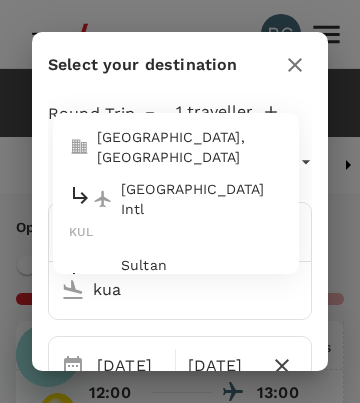 click on "[GEOGRAPHIC_DATA] Intl" at bounding box center (202, 199) 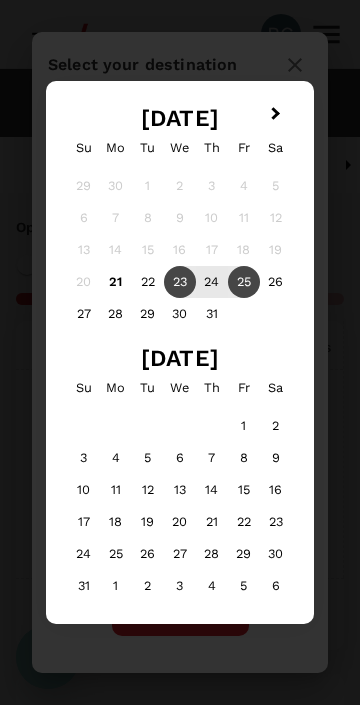 type on "Kuala Lumpur Intl ([GEOGRAPHIC_DATA])" 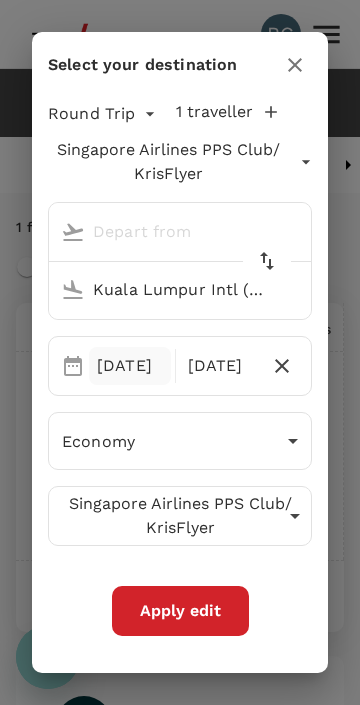 type on "Singapore Changi (SIN)" 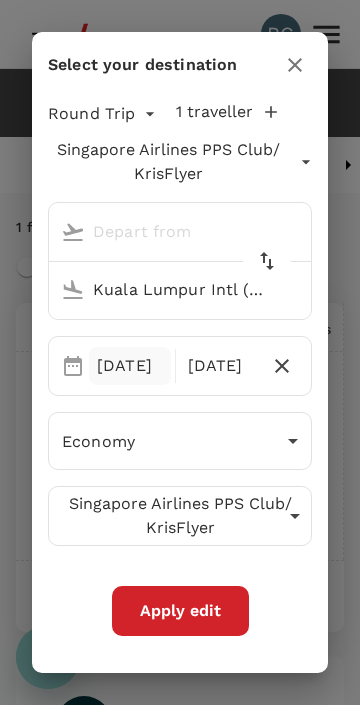 type on "Sultan [PERSON_NAME] [PERSON_NAME] (SZB)" 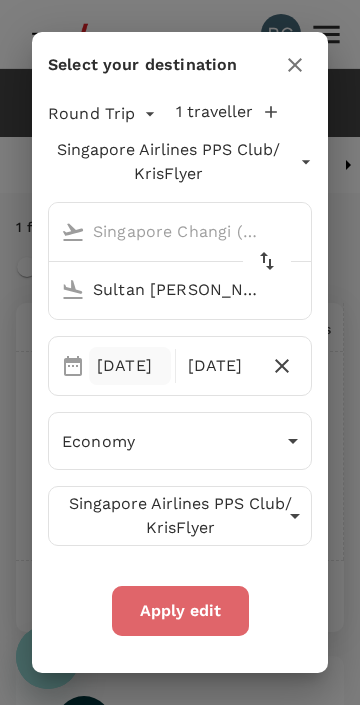 click on "Apply edit" at bounding box center [180, 611] 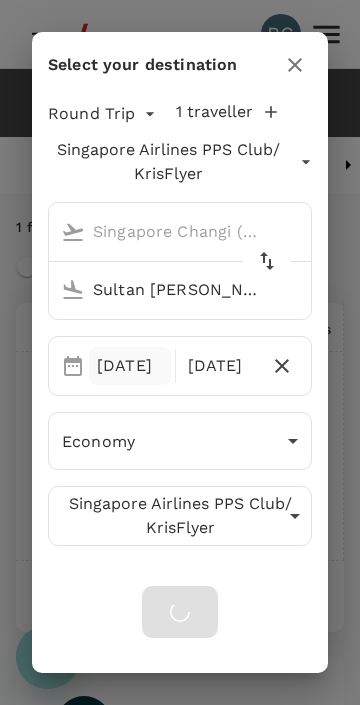 click on "Sultan [PERSON_NAME] [PERSON_NAME] (SZB)" at bounding box center (161, 289) 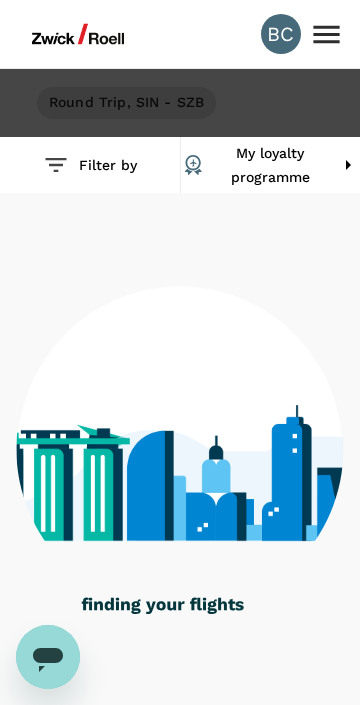 click on "Round Trip ,   SIN - SZB" at bounding box center (126, 103) 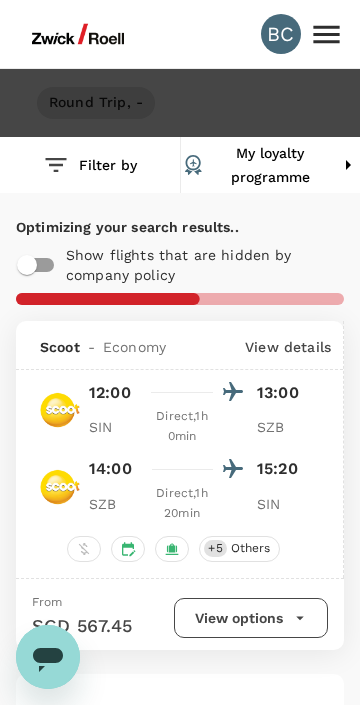 type on "Singapore Changi (SIN)" 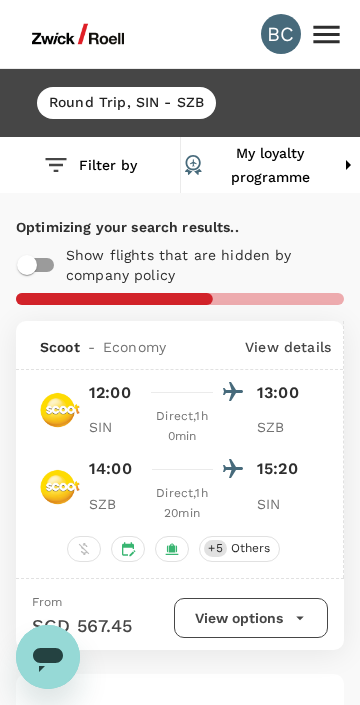 click on "Round Trip ,   SIN - SZB" at bounding box center (180, 103) 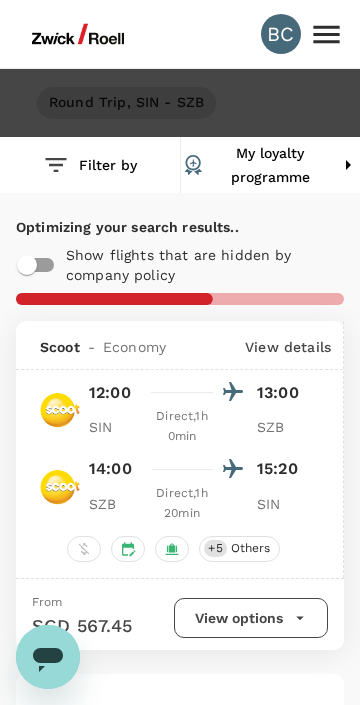 click on "Round Trip ,   SIN - SZB" at bounding box center (126, 103) 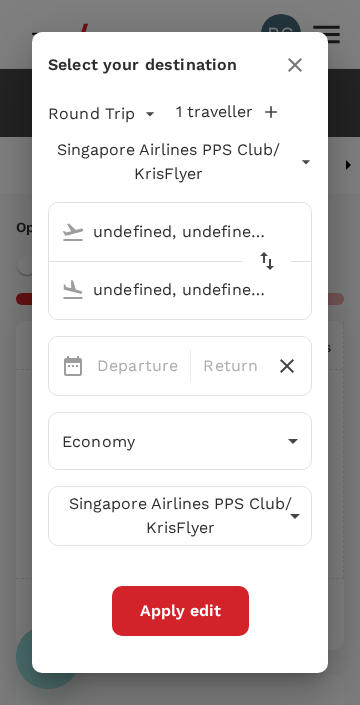 type 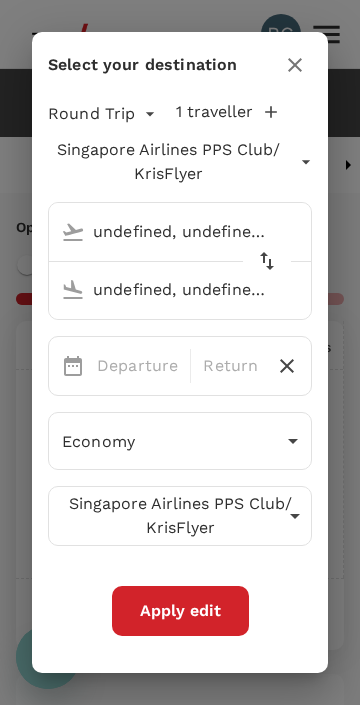 type 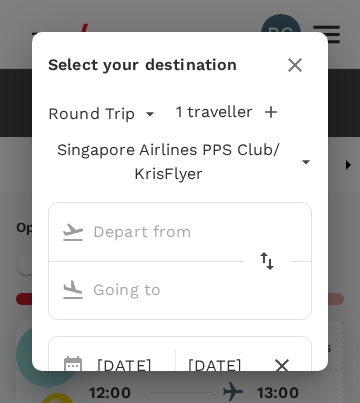 click at bounding box center [161, 231] 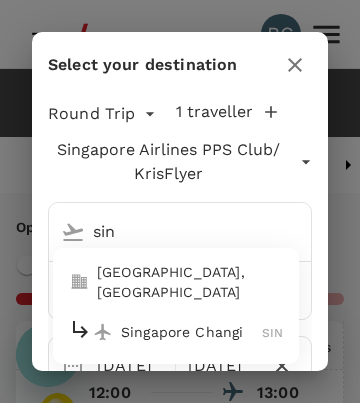 click on "Singapore Changi" at bounding box center (191, 332) 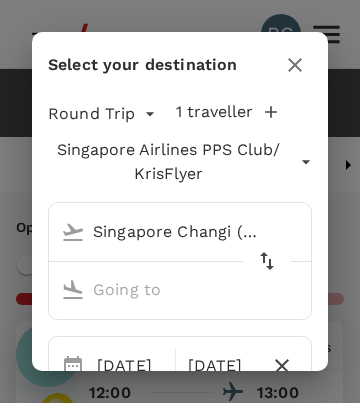 click at bounding box center [161, 289] 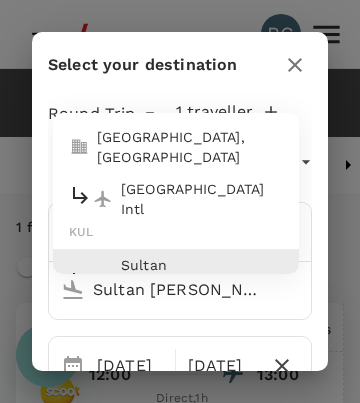 click on "[GEOGRAPHIC_DATA] Intl" at bounding box center (202, 199) 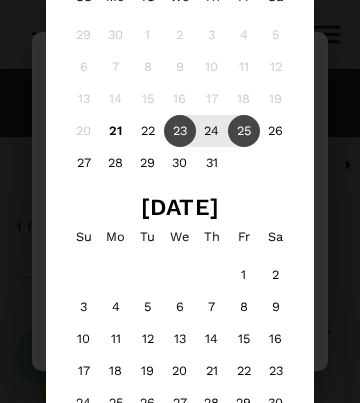 type on "Kuala Lumpur Intl ([GEOGRAPHIC_DATA])" 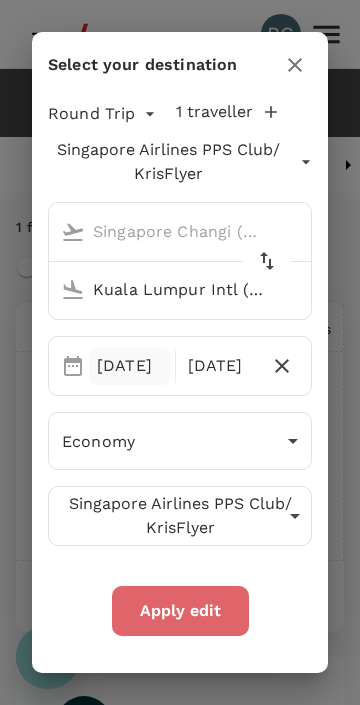 click on "Apply edit" at bounding box center [180, 611] 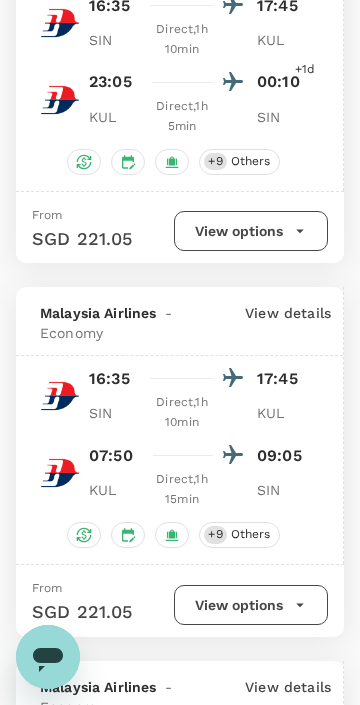 scroll, scrollTop: 0, scrollLeft: 0, axis: both 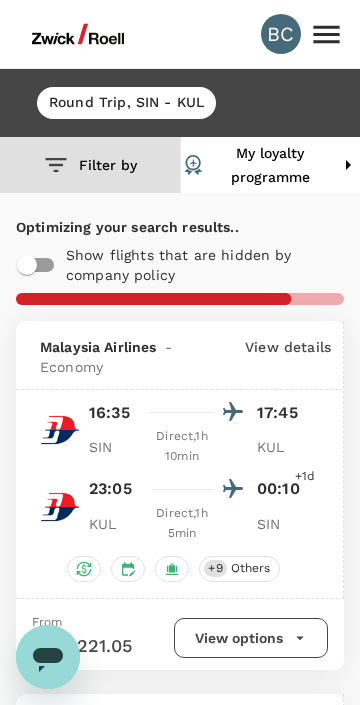 click 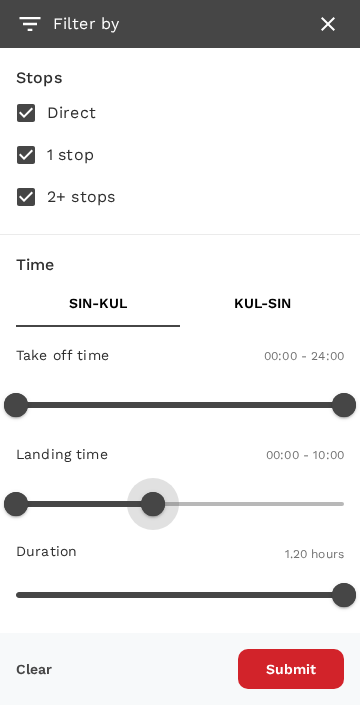 type on "630" 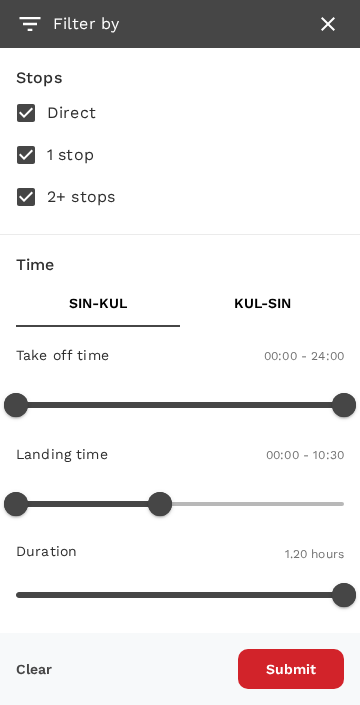 click on "KUL - SIN" at bounding box center (262, 303) 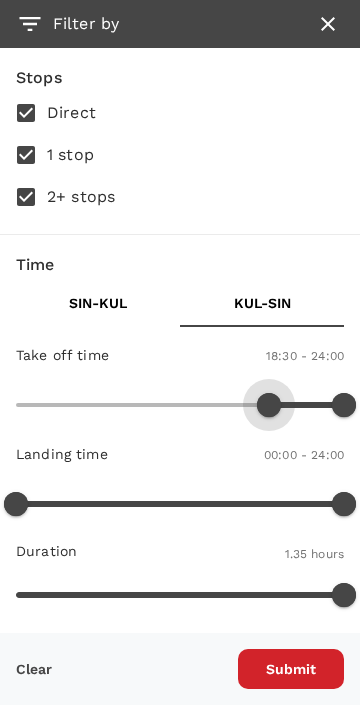 type on "1140" 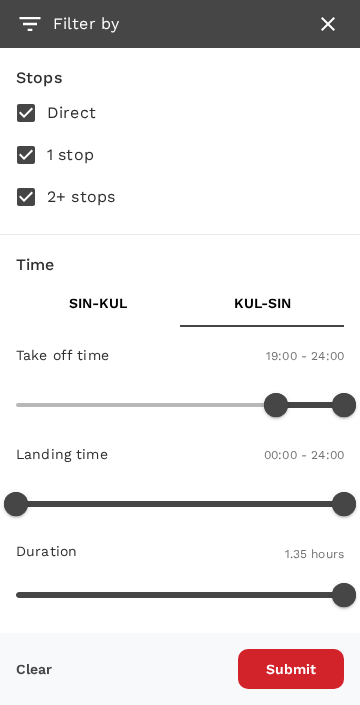 click on "Submit" at bounding box center (291, 669) 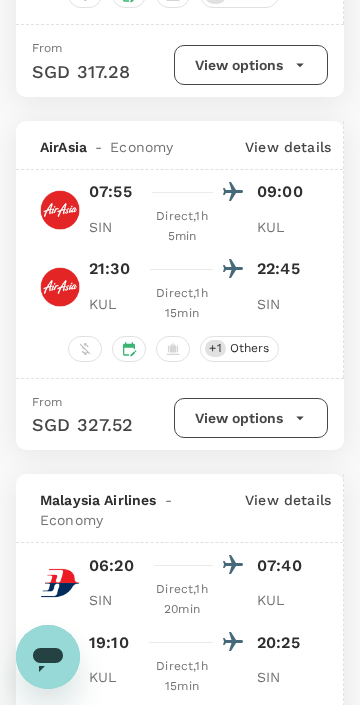 scroll, scrollTop: 2324, scrollLeft: 0, axis: vertical 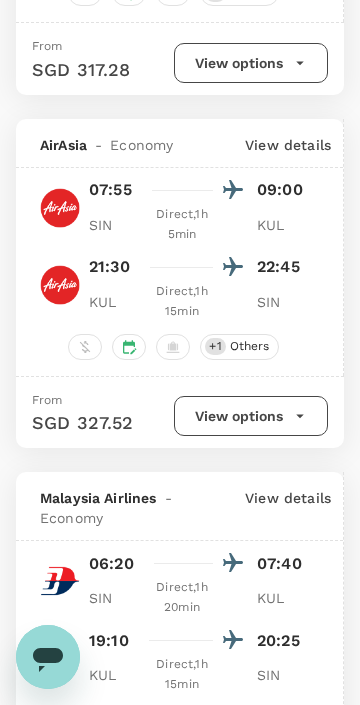 click on "View options" at bounding box center [251, 416] 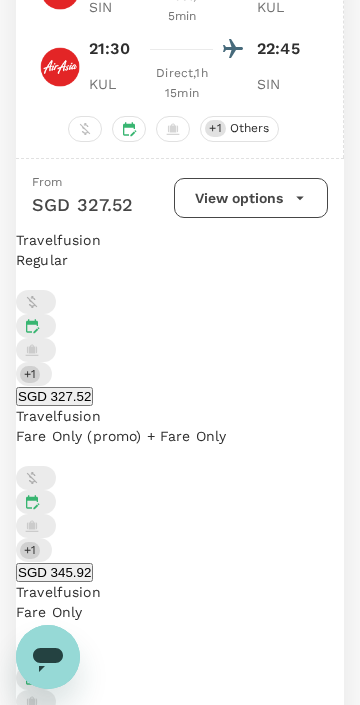 scroll, scrollTop: 2545, scrollLeft: 0, axis: vertical 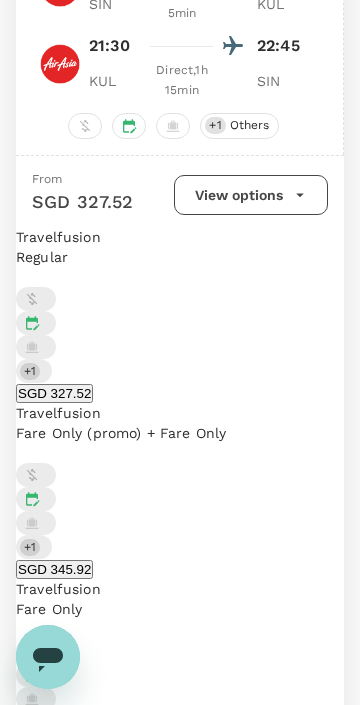 click on "SGD 327.52" at bounding box center [54, 393] 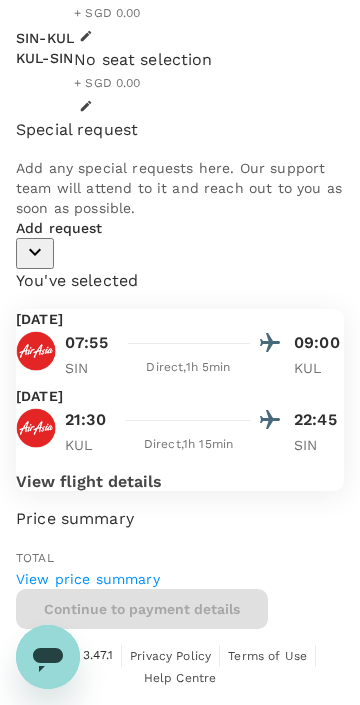 scroll, scrollTop: 804, scrollLeft: 0, axis: vertical 